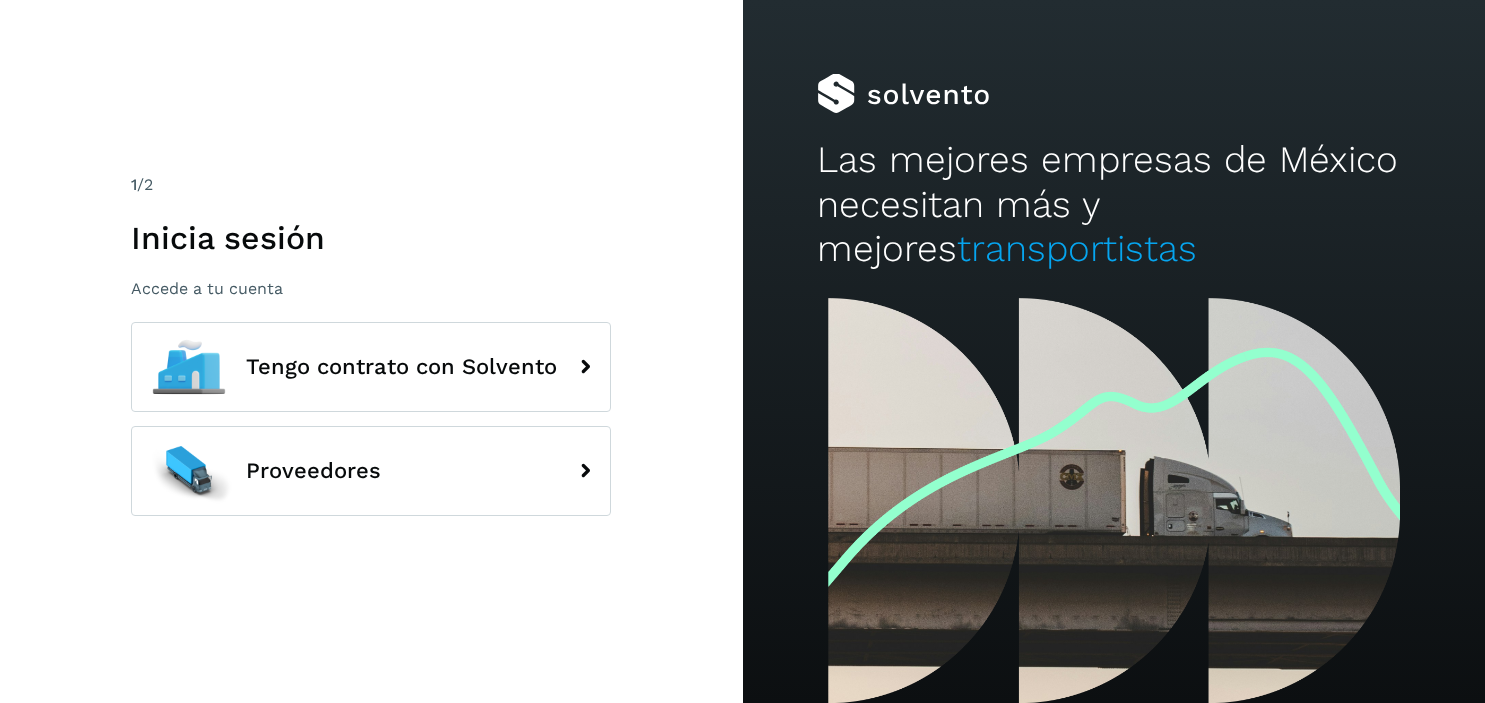 scroll, scrollTop: 0, scrollLeft: 0, axis: both 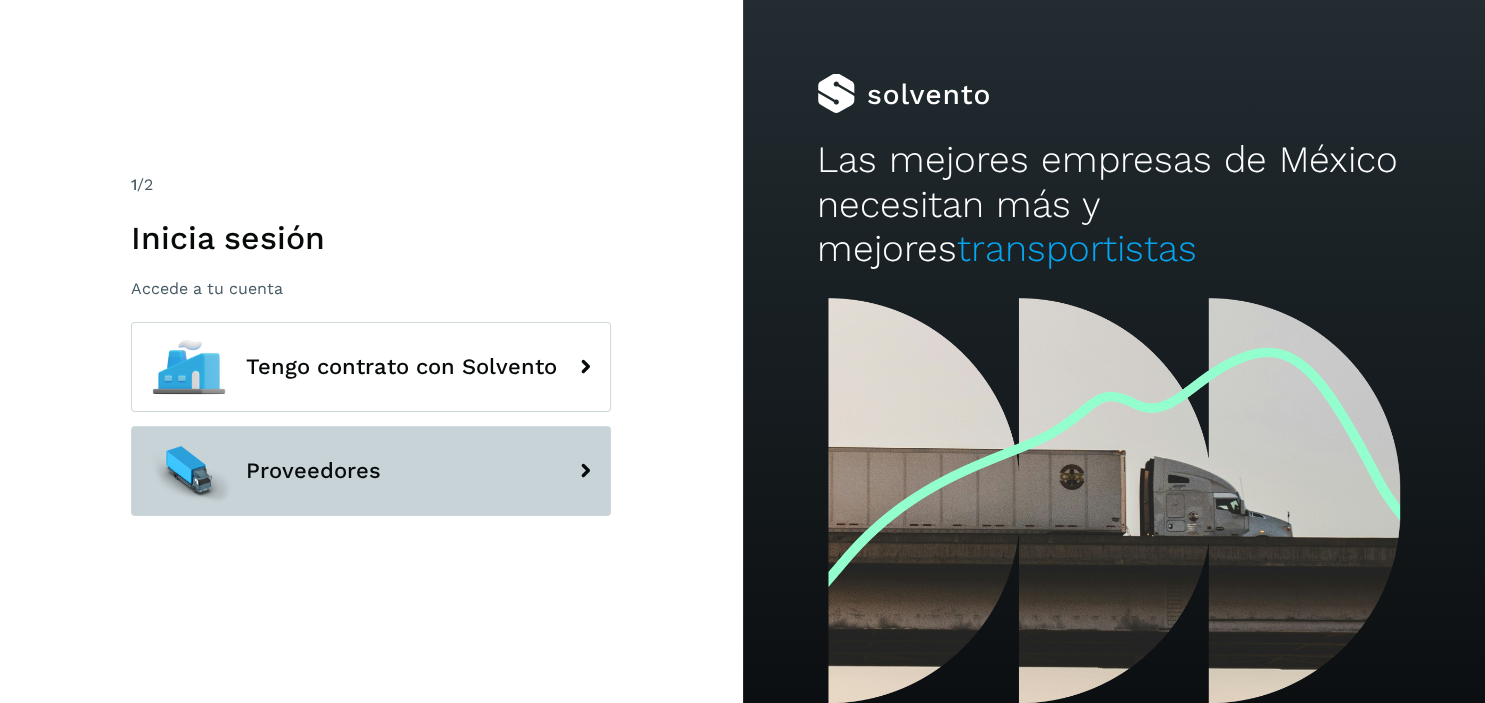 click on "Proveedores" 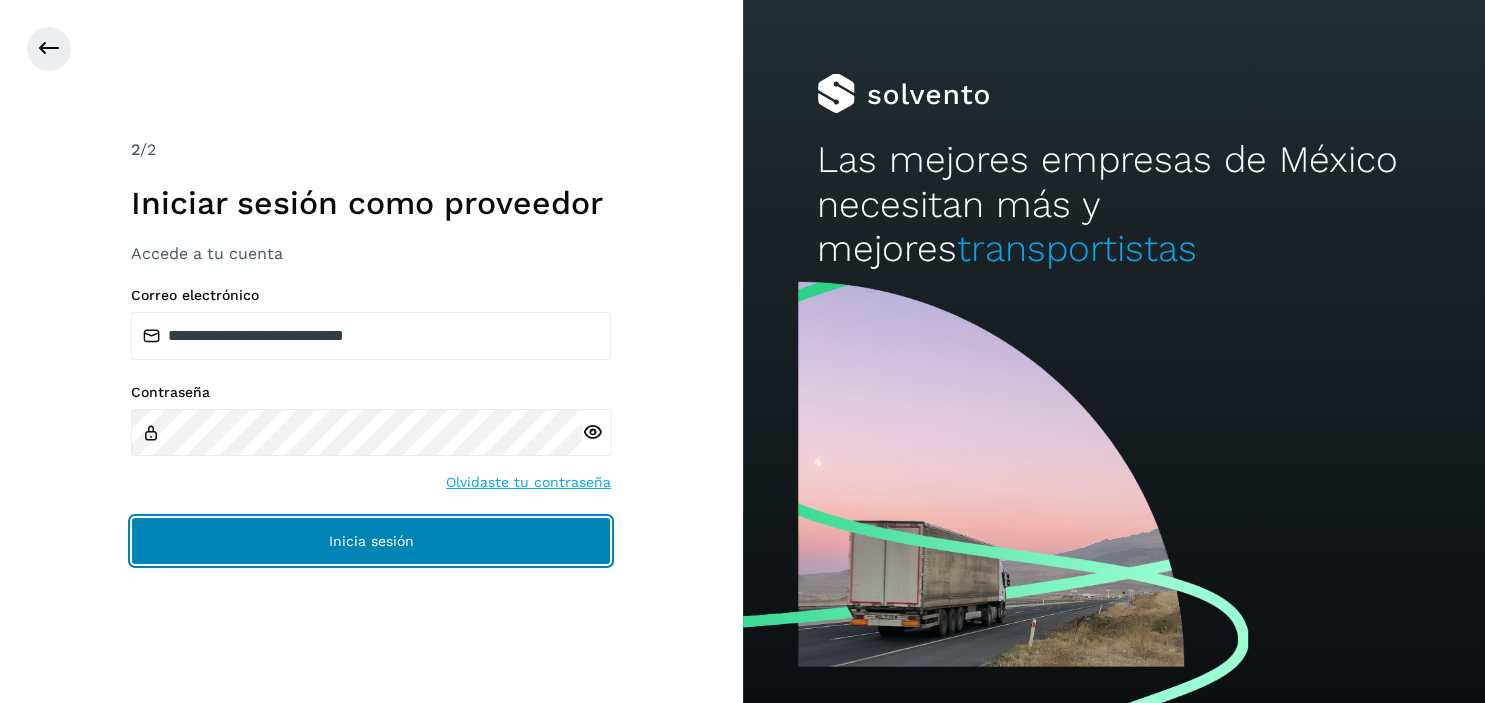 click on "Inicia sesión" 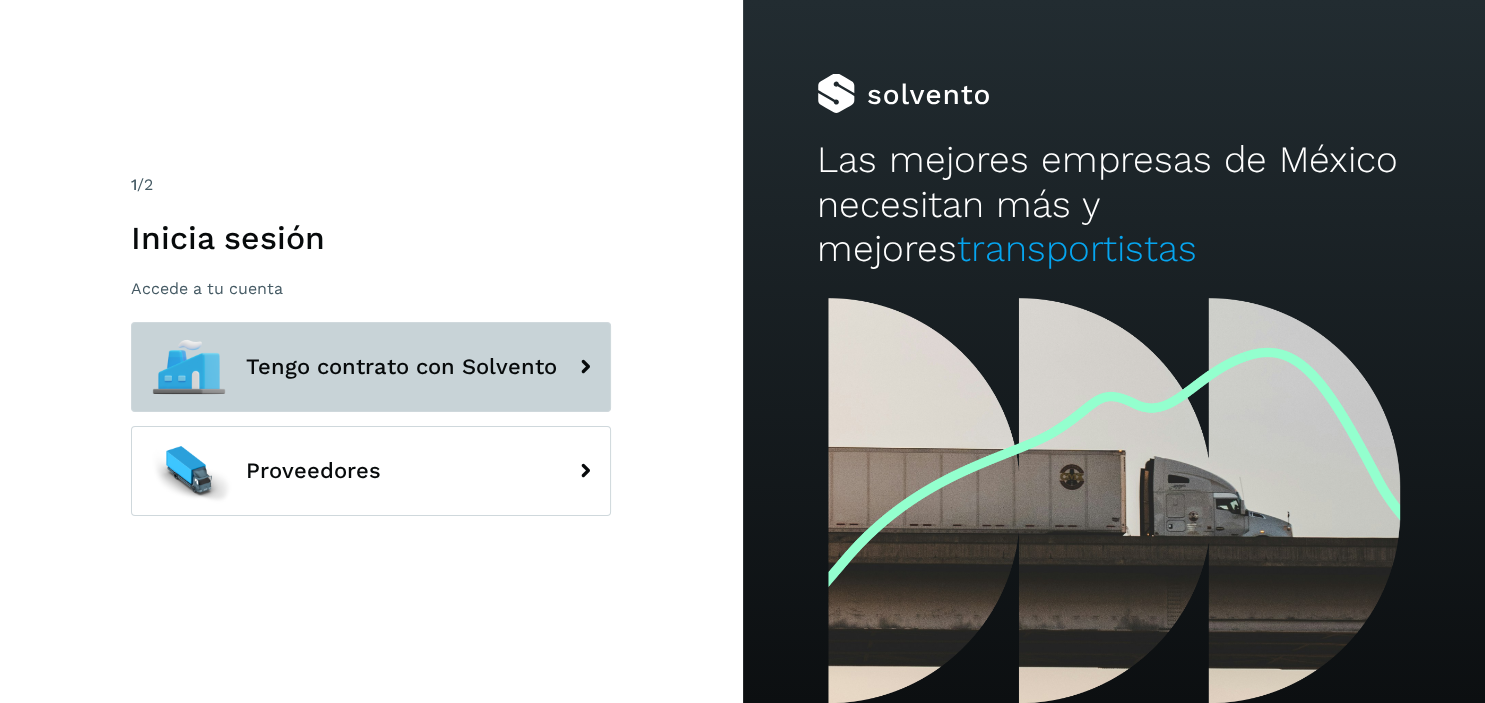 click on "Tengo contrato con Solvento" at bounding box center [371, 367] 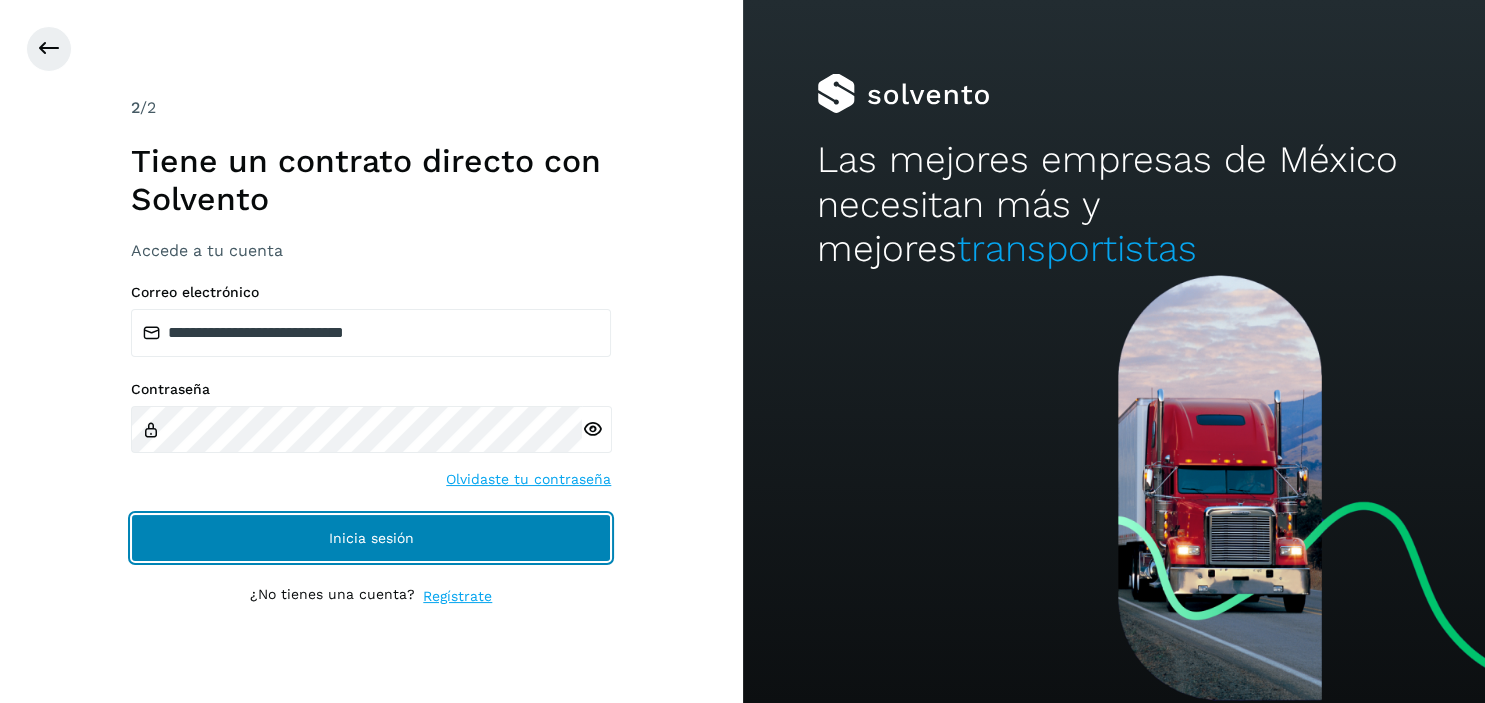 click on "Inicia sesión" at bounding box center (371, 538) 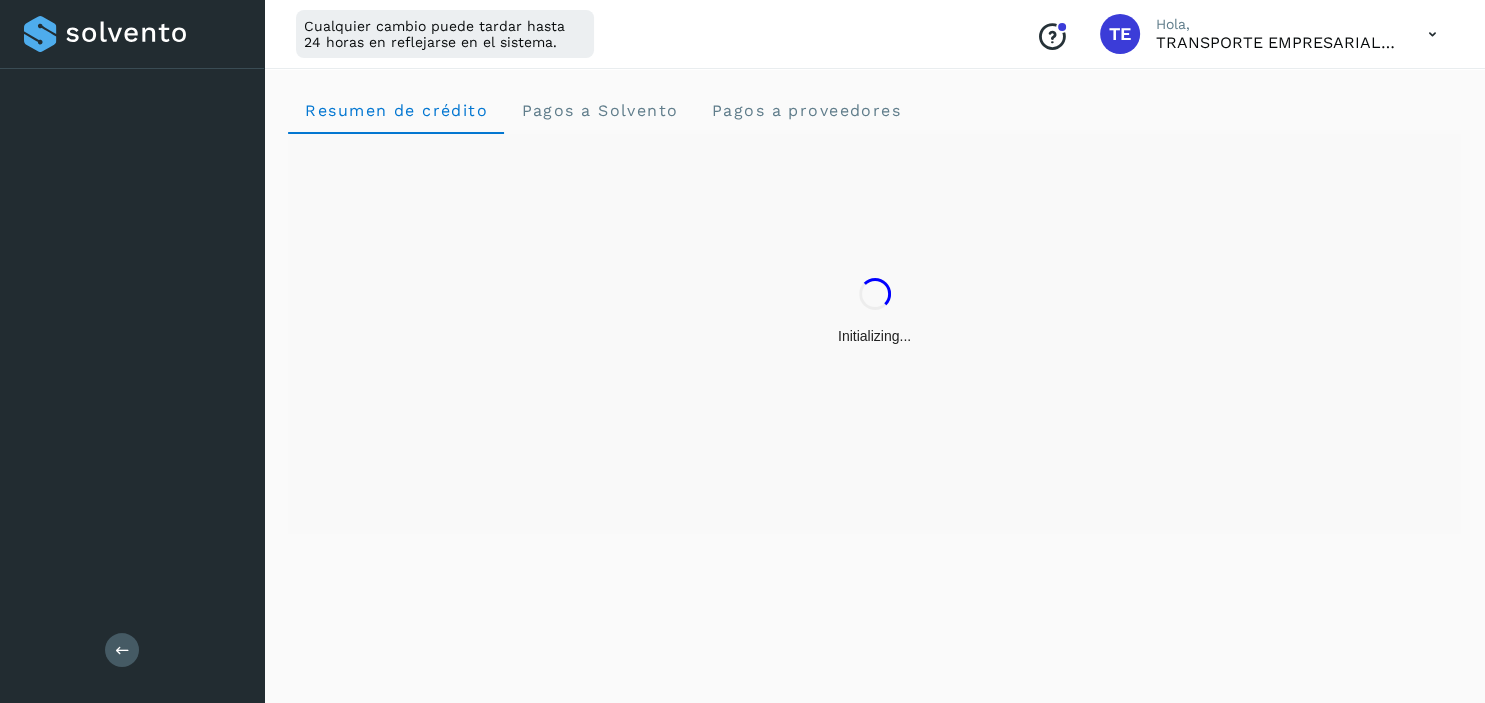 click on "Resumen de crédito Pagos a Solvento Pagos a proveedores" at bounding box center [874, 382] 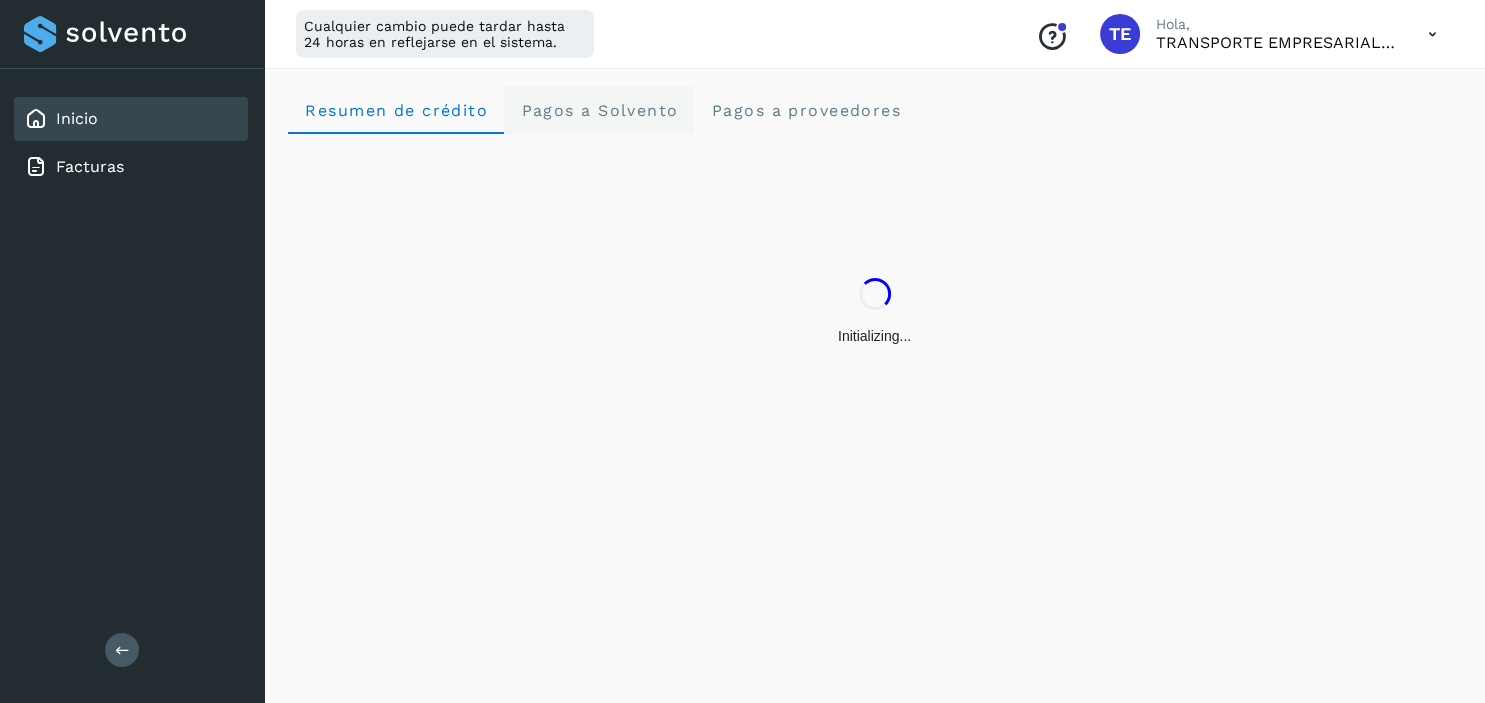 click on "Pagos a Solvento" 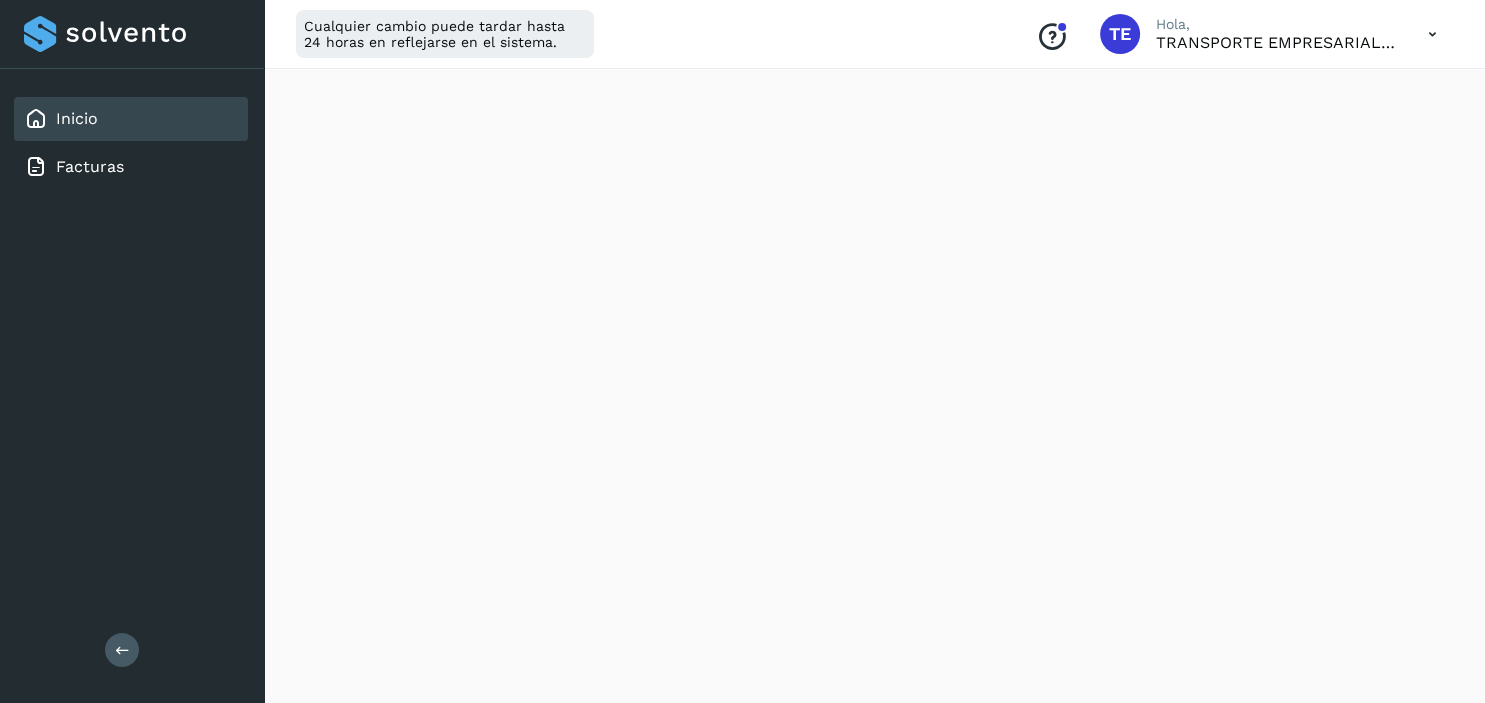 scroll, scrollTop: 0, scrollLeft: 0, axis: both 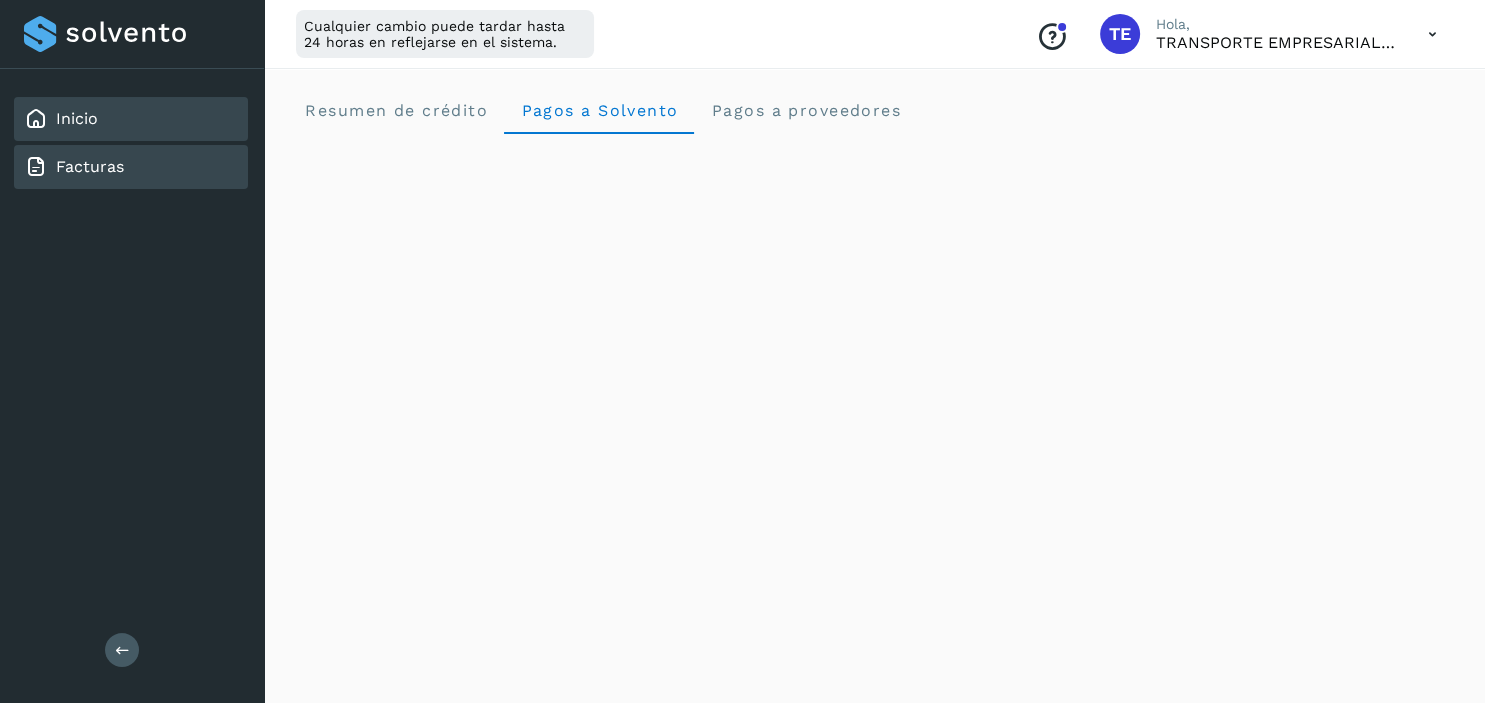 click on "Facturas" at bounding box center [90, 166] 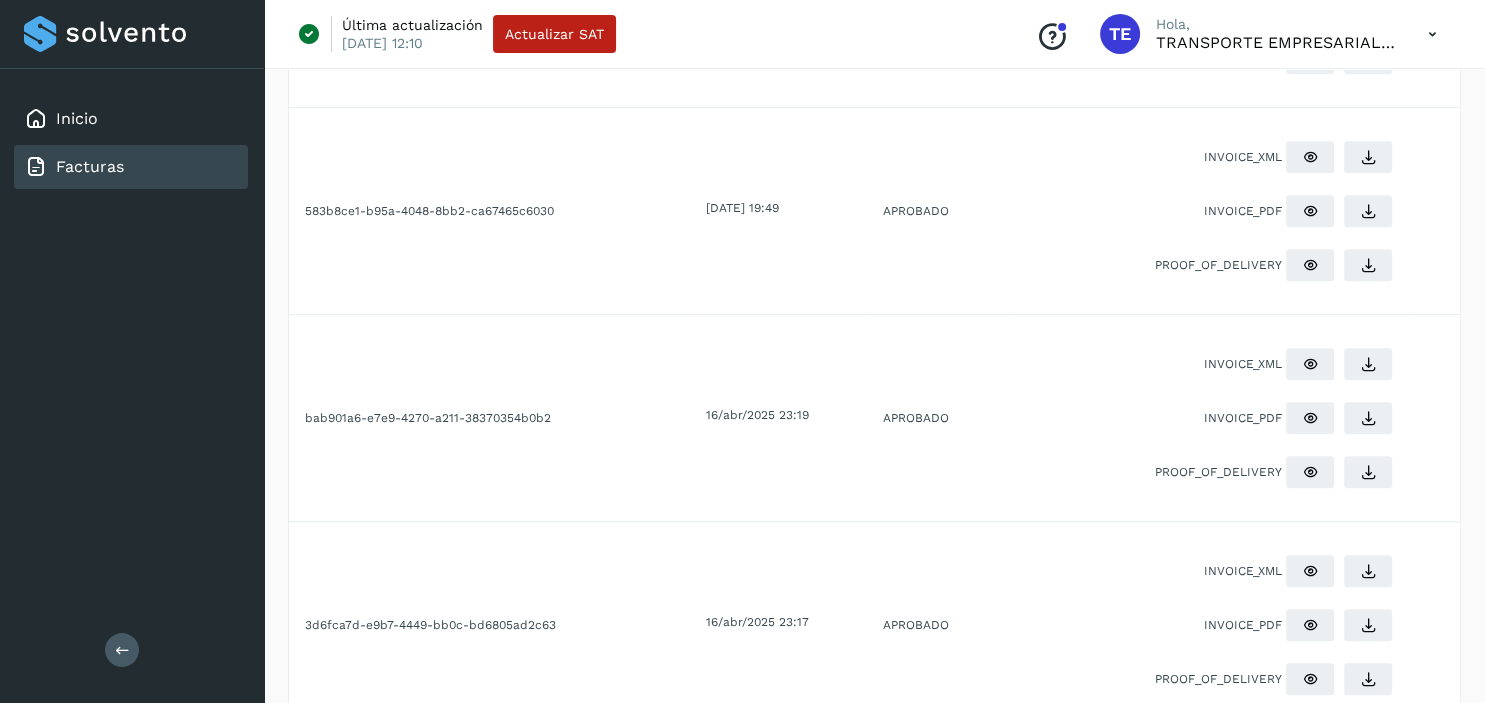 scroll, scrollTop: 950, scrollLeft: 0, axis: vertical 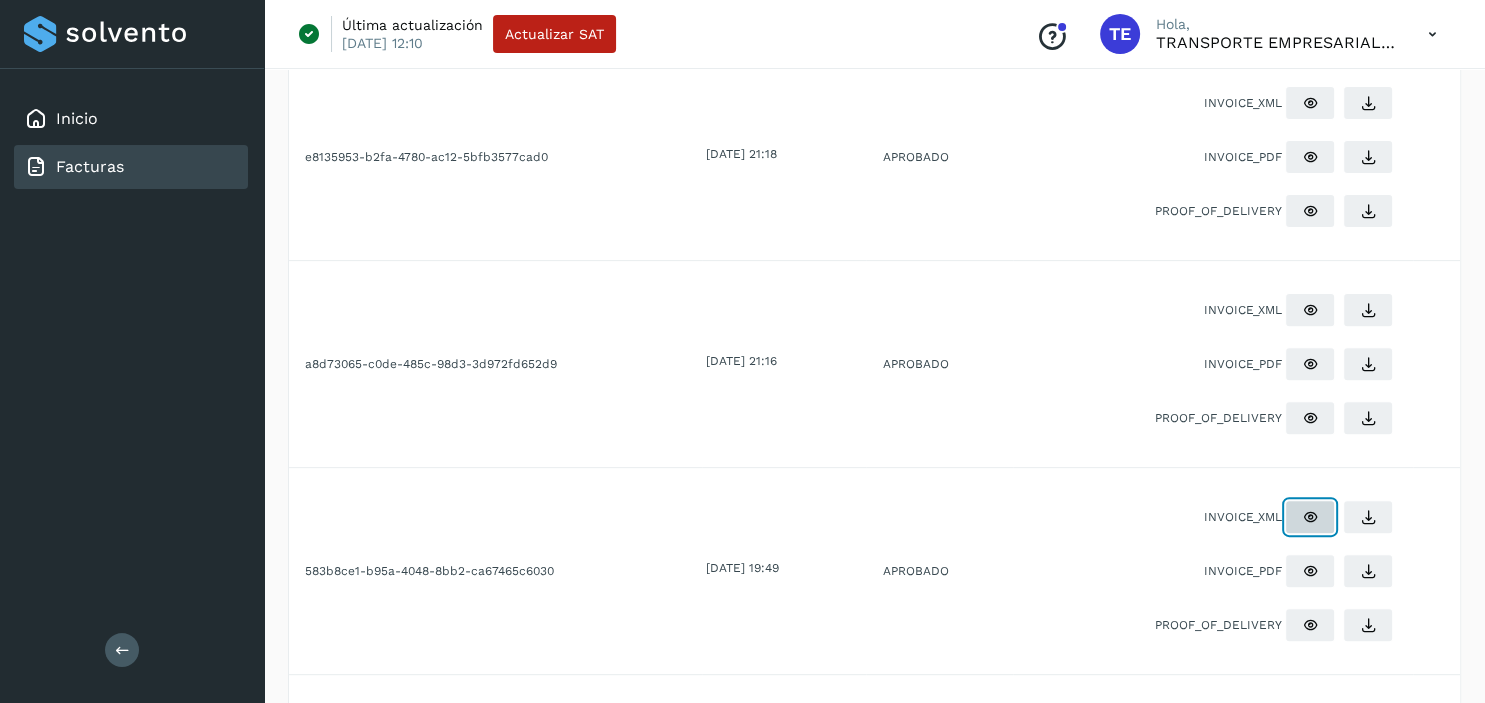 click at bounding box center [1310, -311] 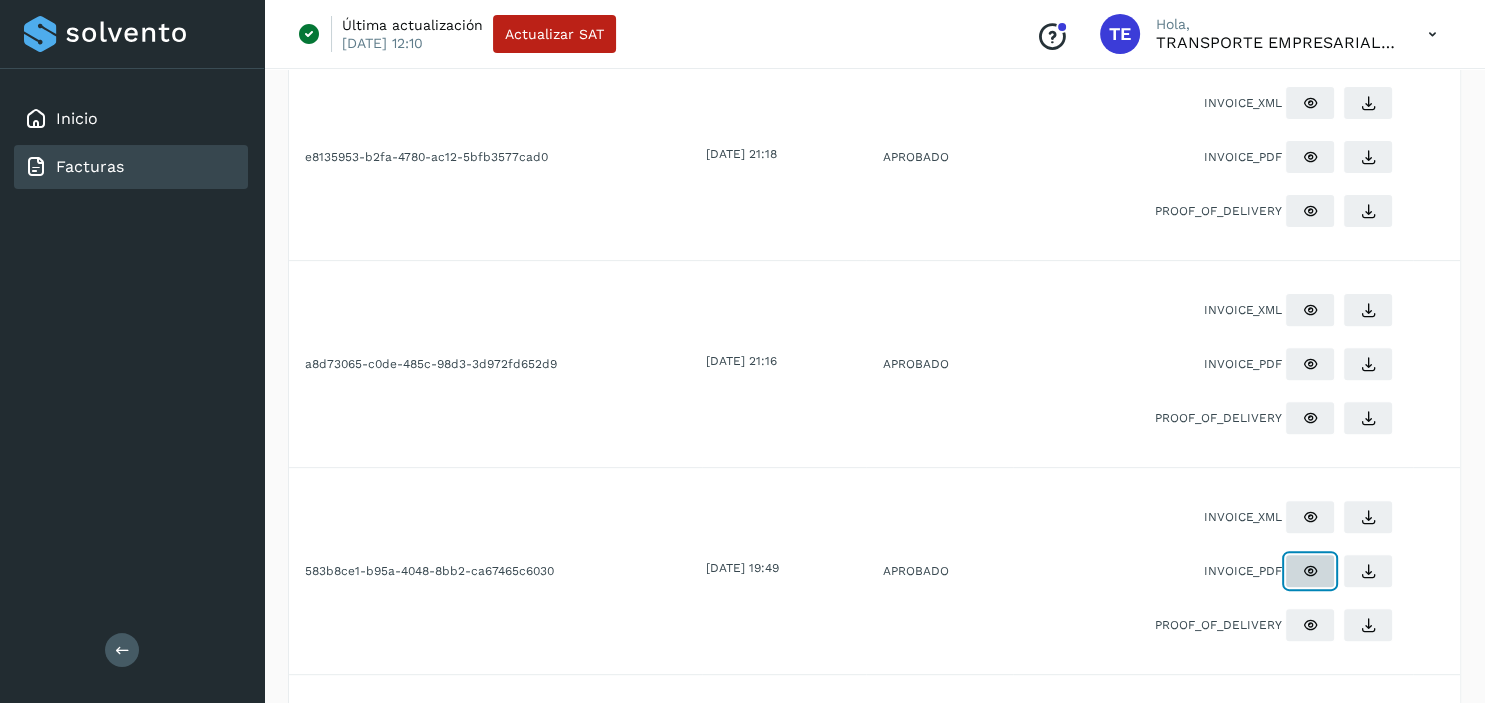 click at bounding box center [1310, -257] 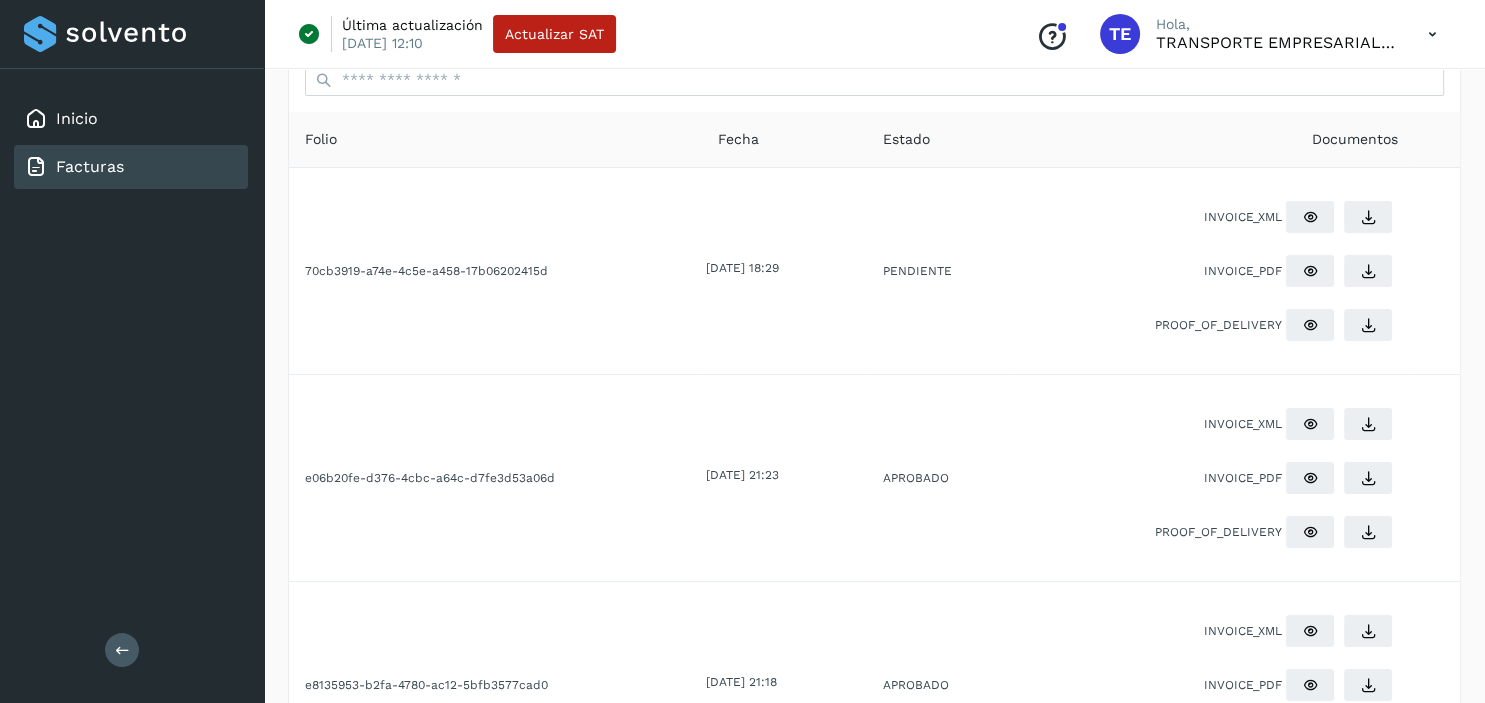 scroll, scrollTop: 0, scrollLeft: 0, axis: both 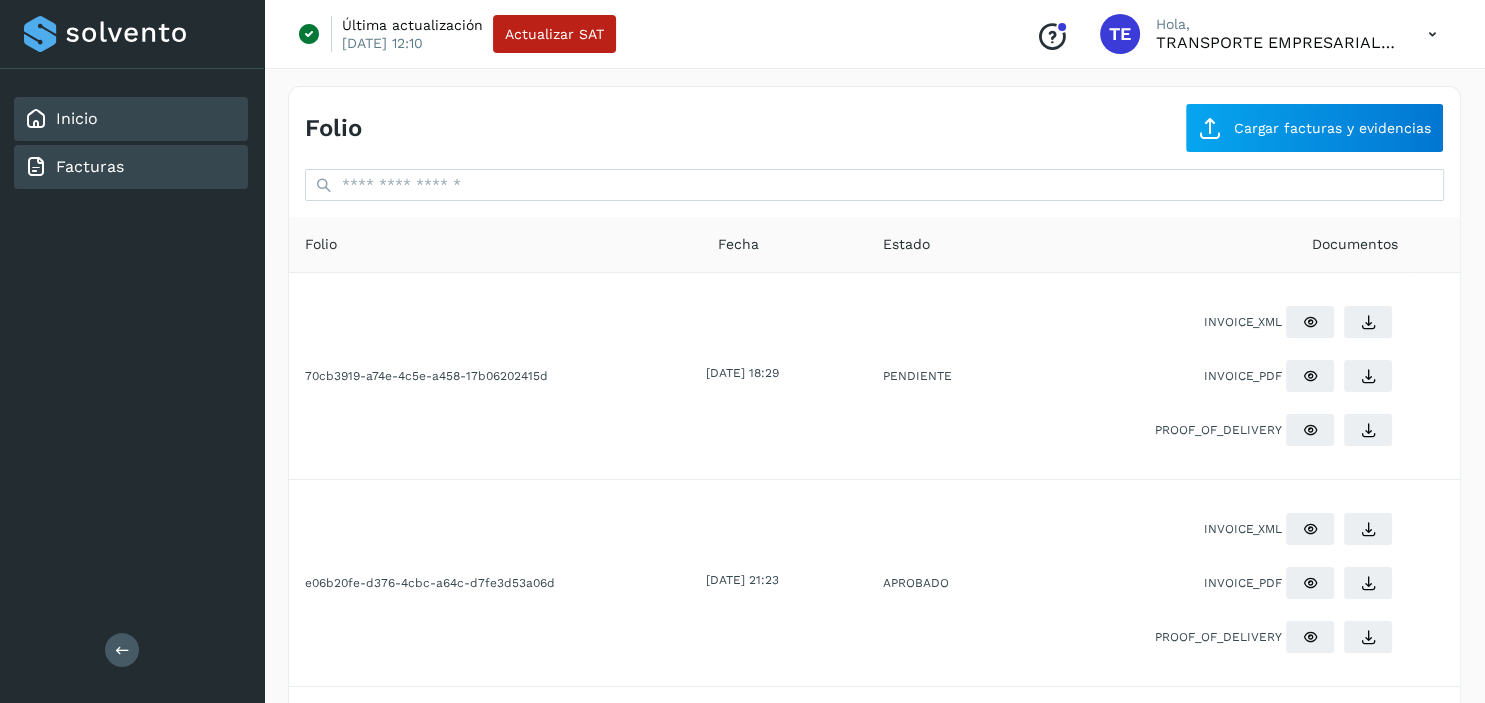 click on "Inicio" at bounding box center [77, 118] 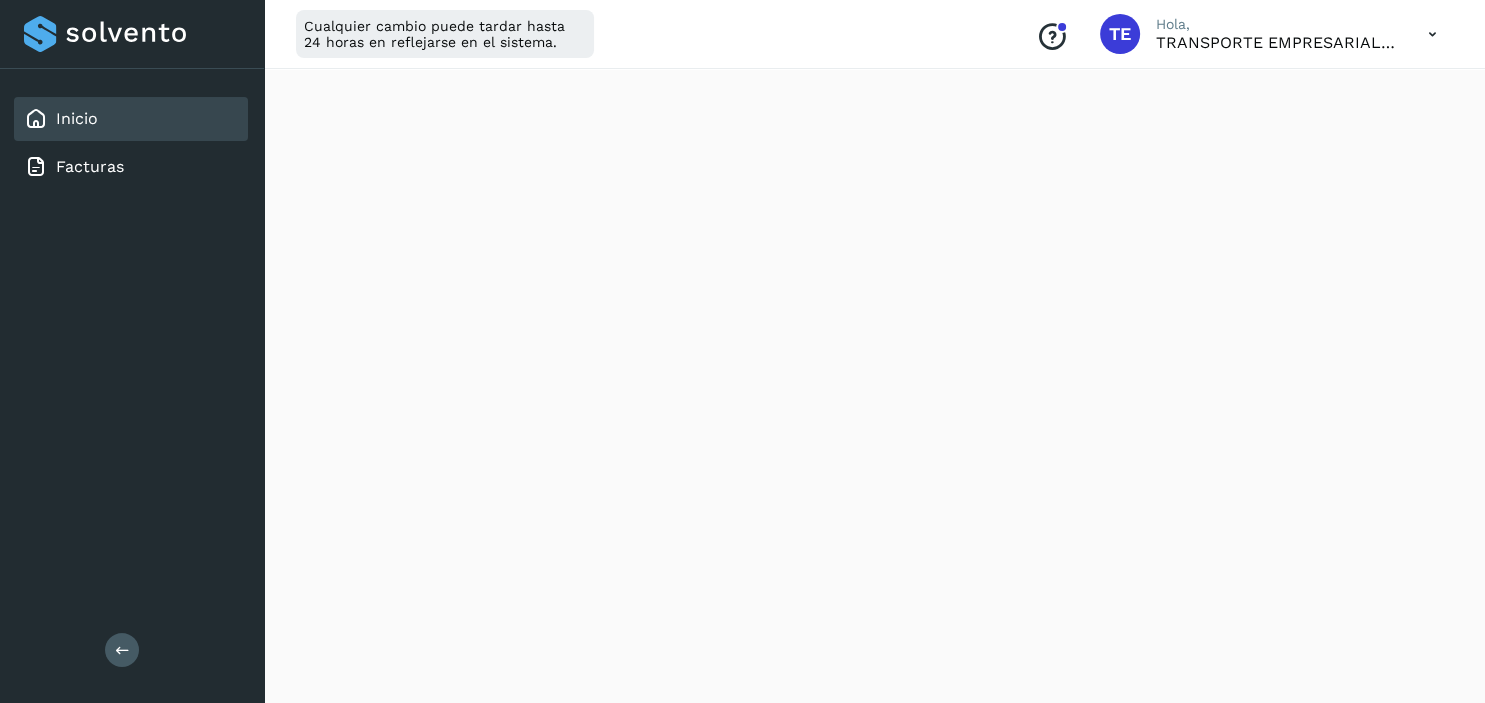 scroll, scrollTop: 0, scrollLeft: 0, axis: both 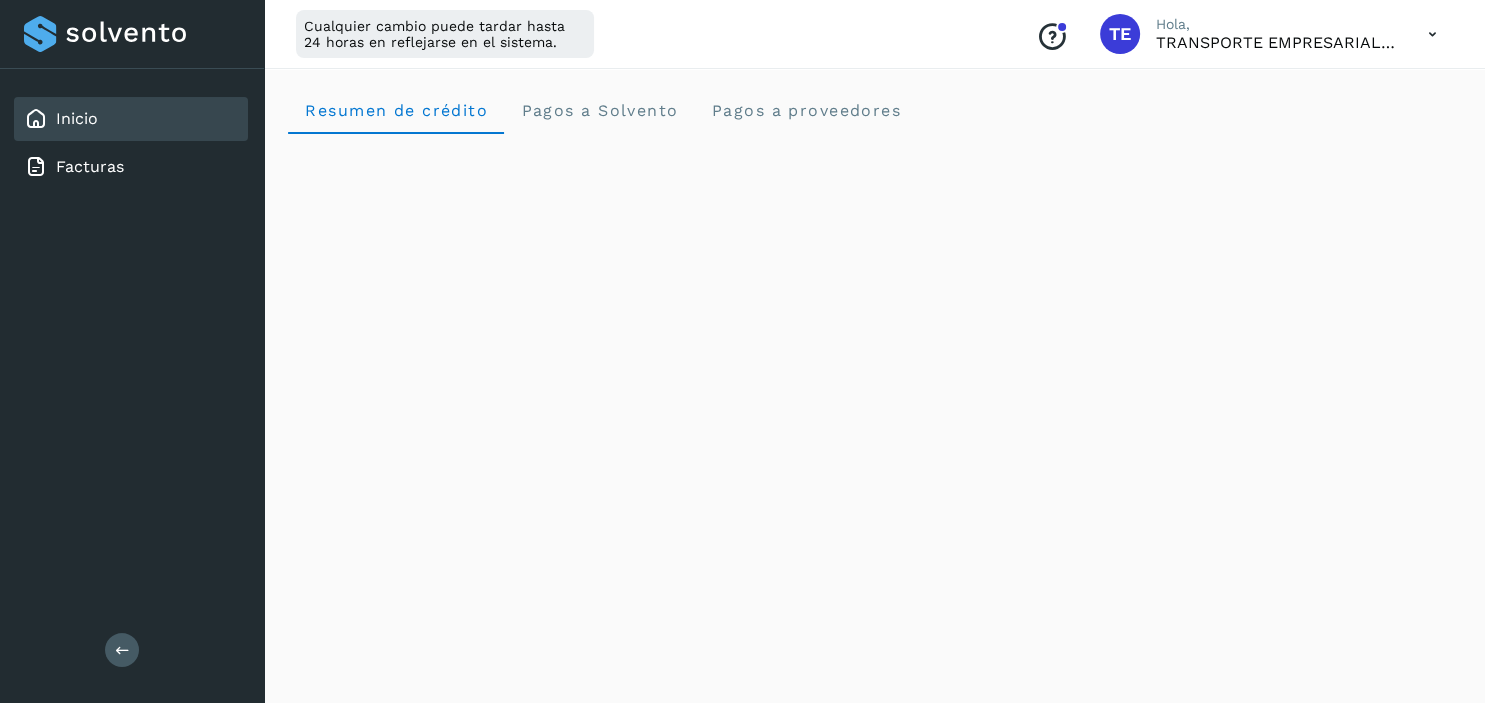 click at bounding box center [1432, 34] 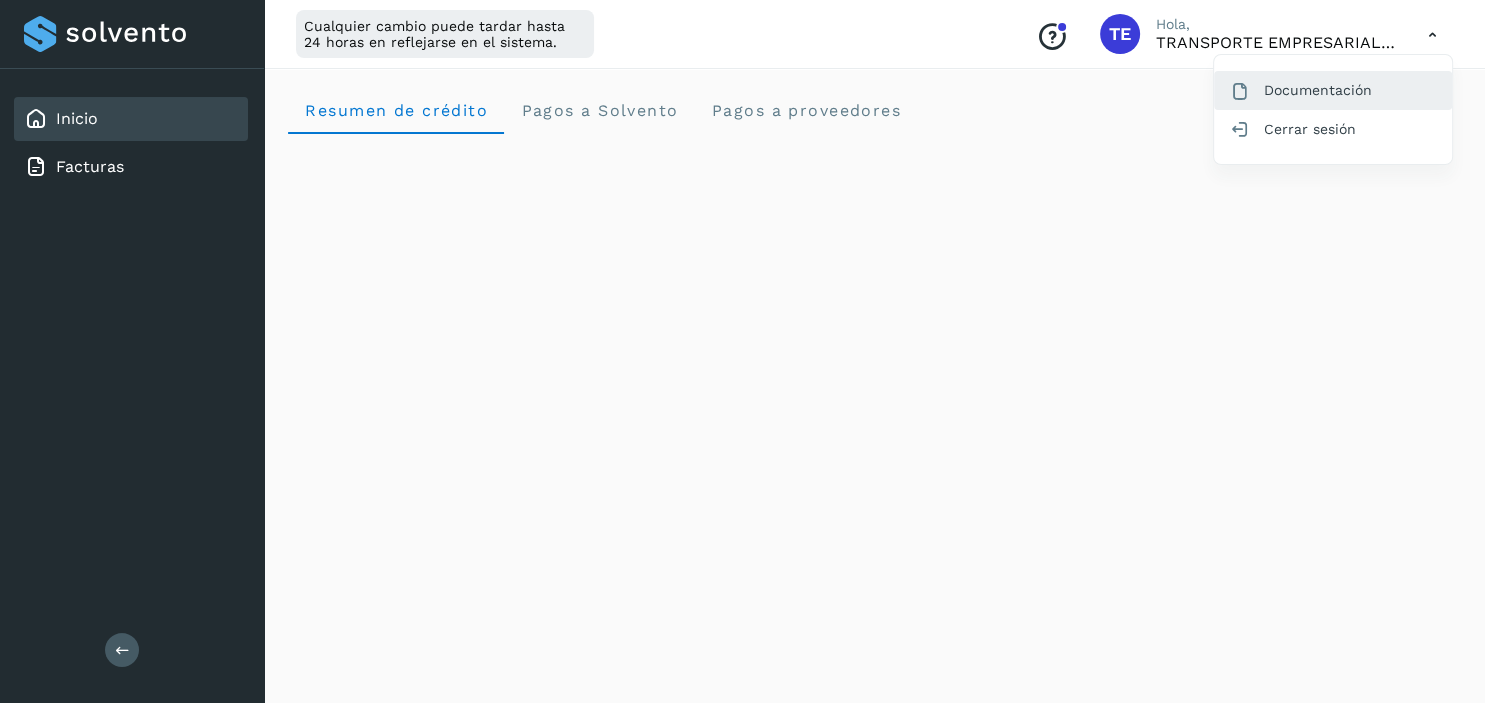 click on "Documentación" 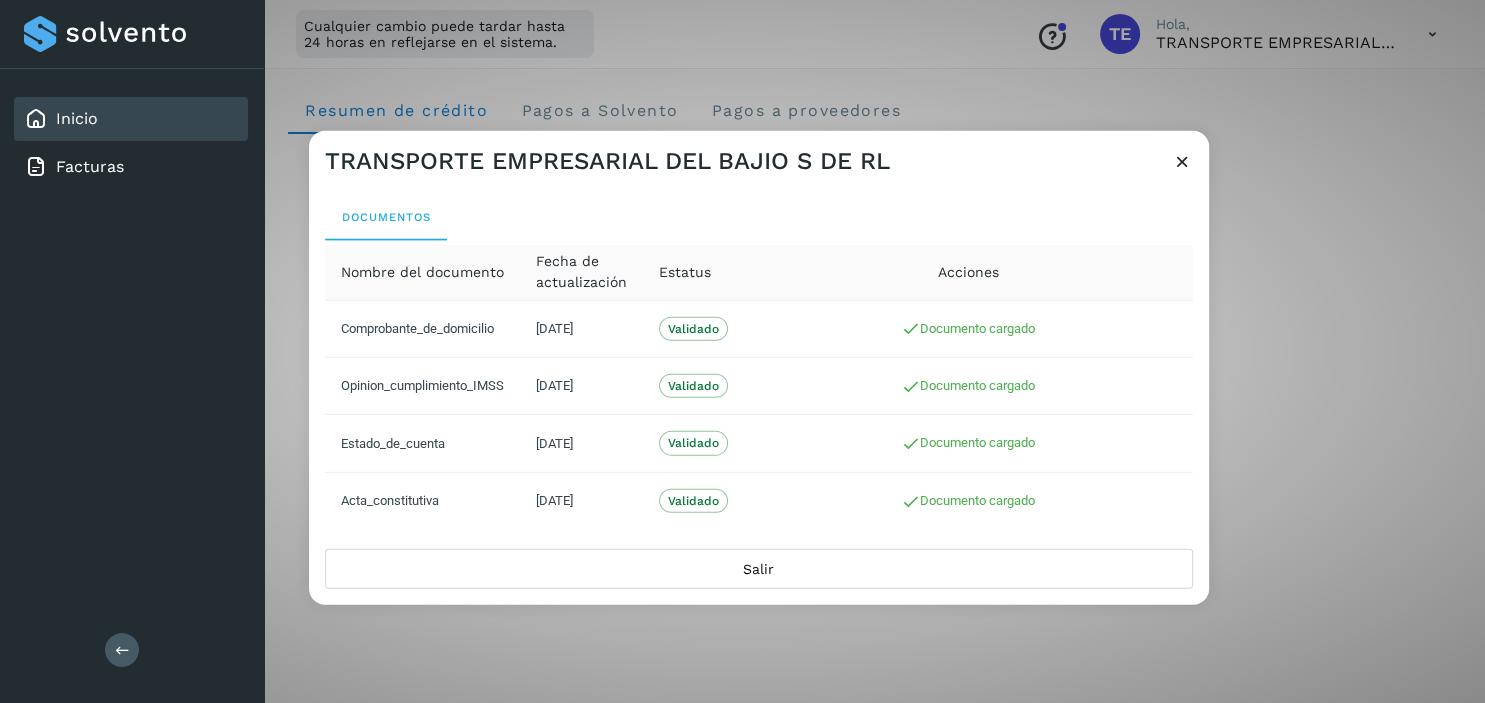 click at bounding box center [1182, 160] 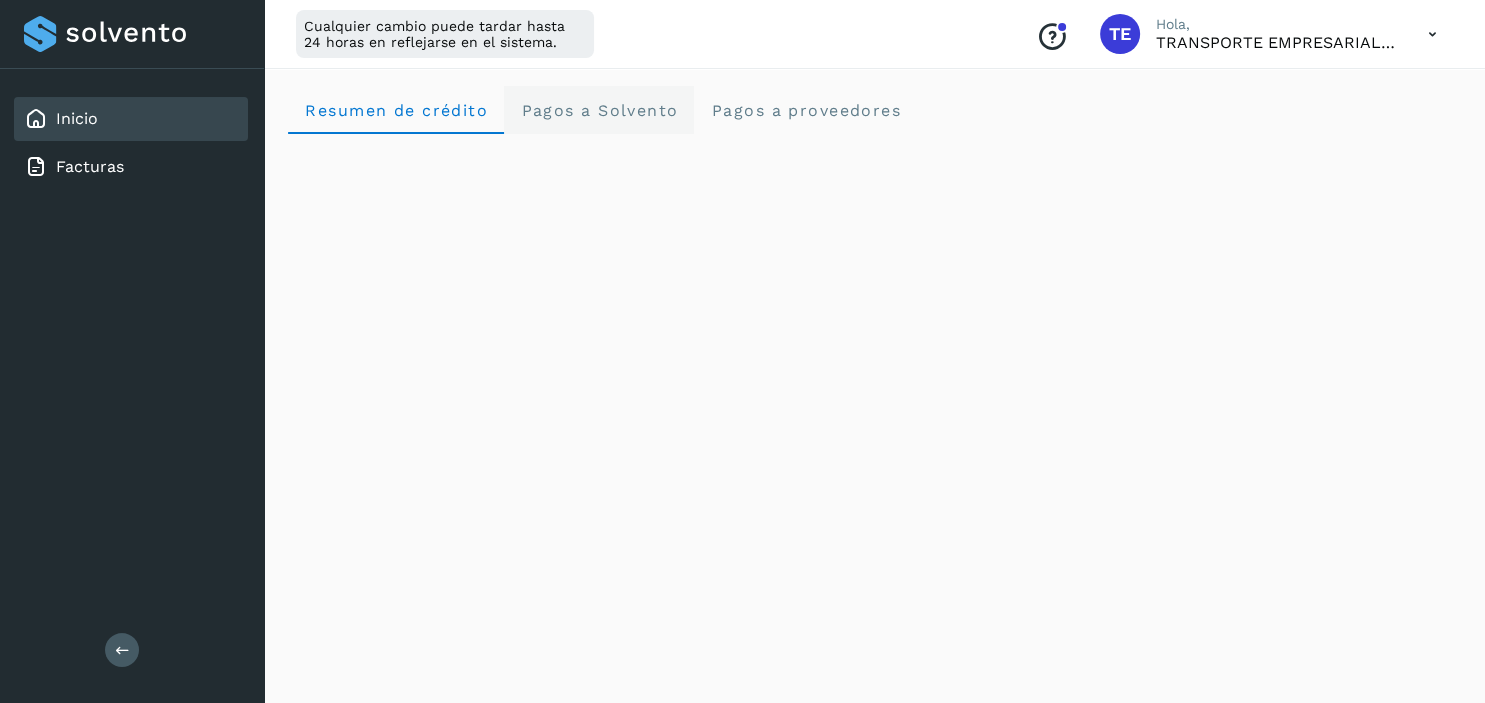 click on "Pagos a Solvento" 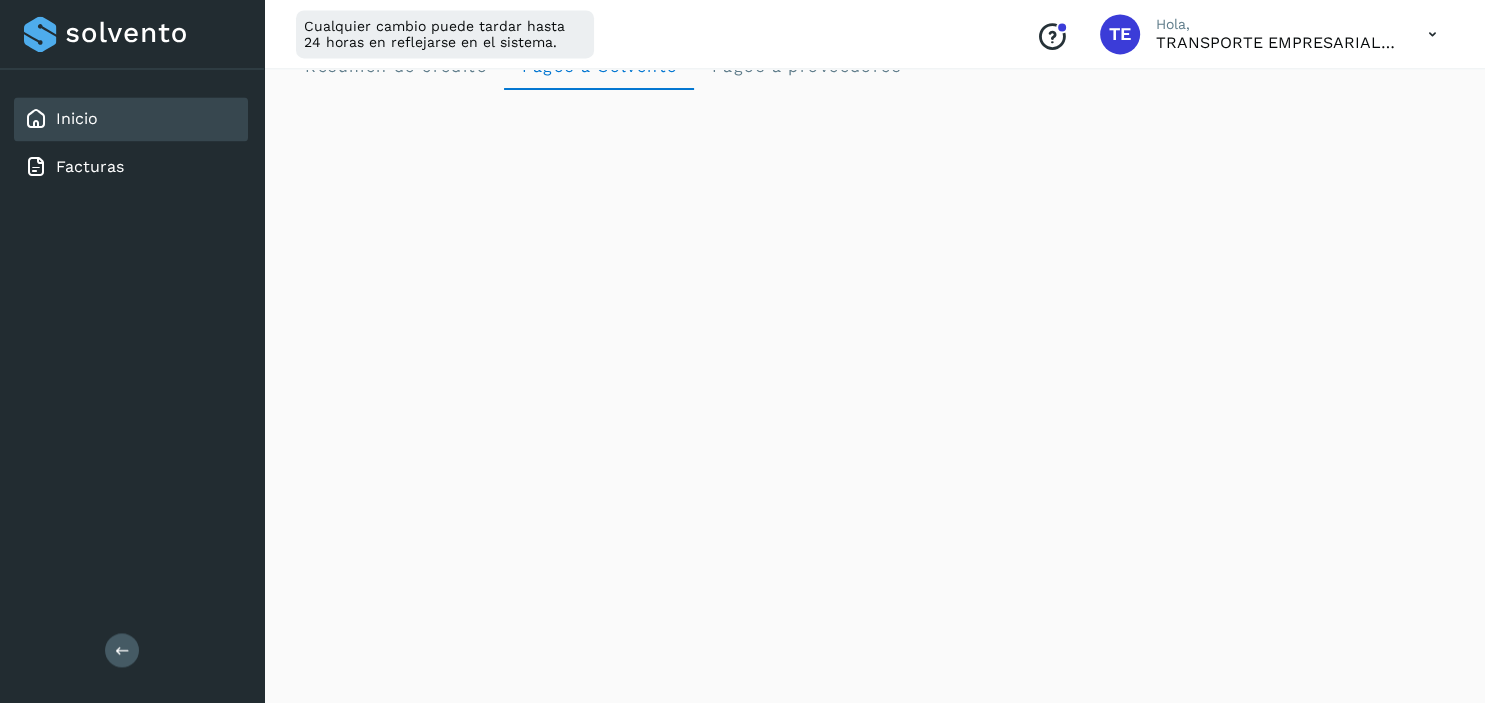 scroll, scrollTop: 0, scrollLeft: 0, axis: both 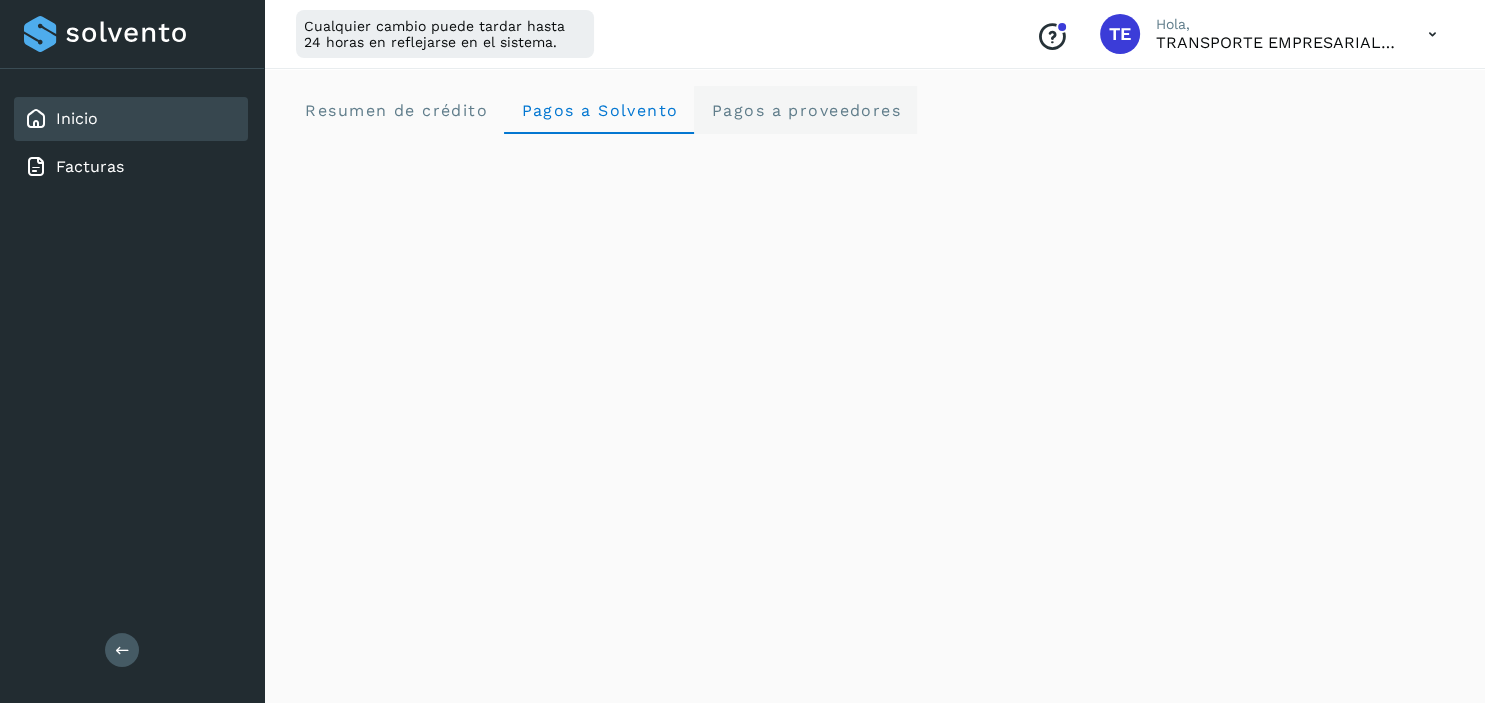 click on "Pagos a proveedores" 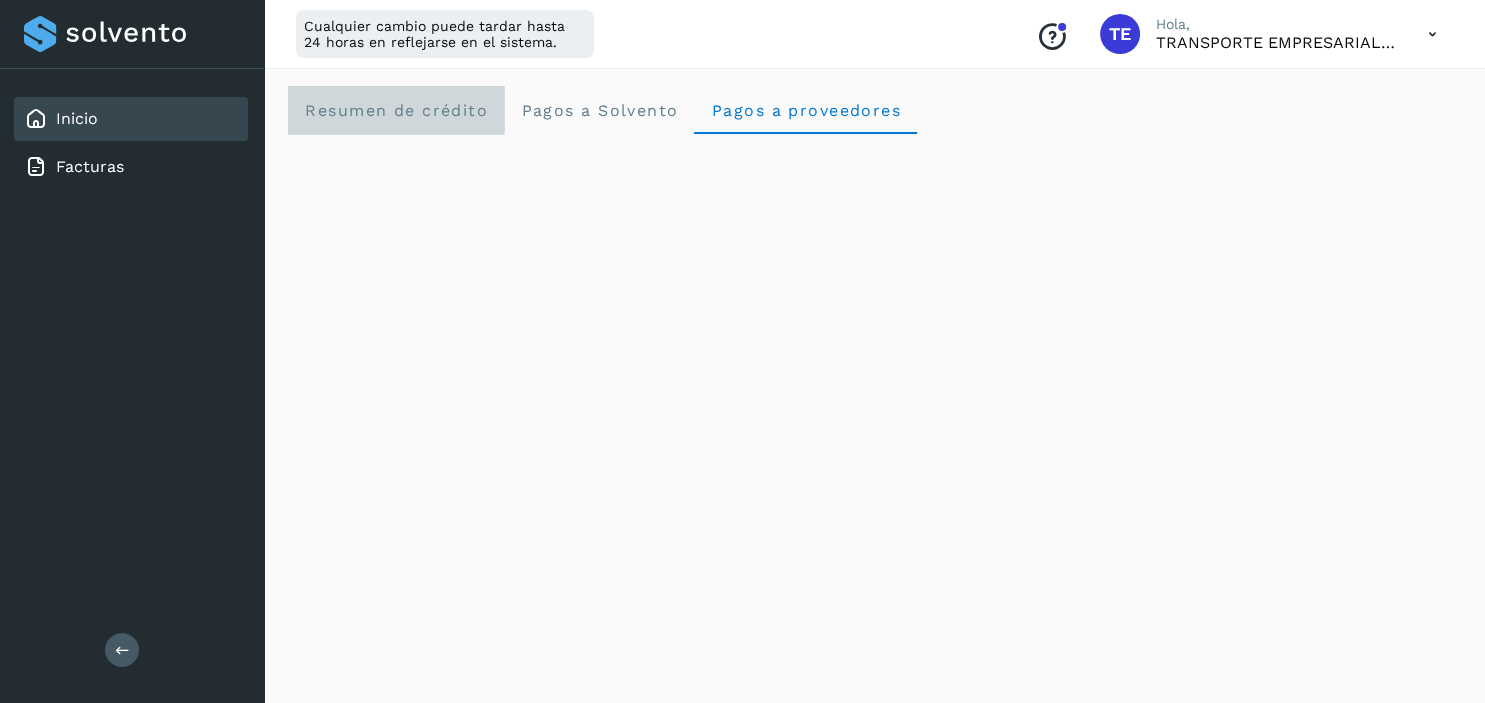 click on "Resumen de crédito" 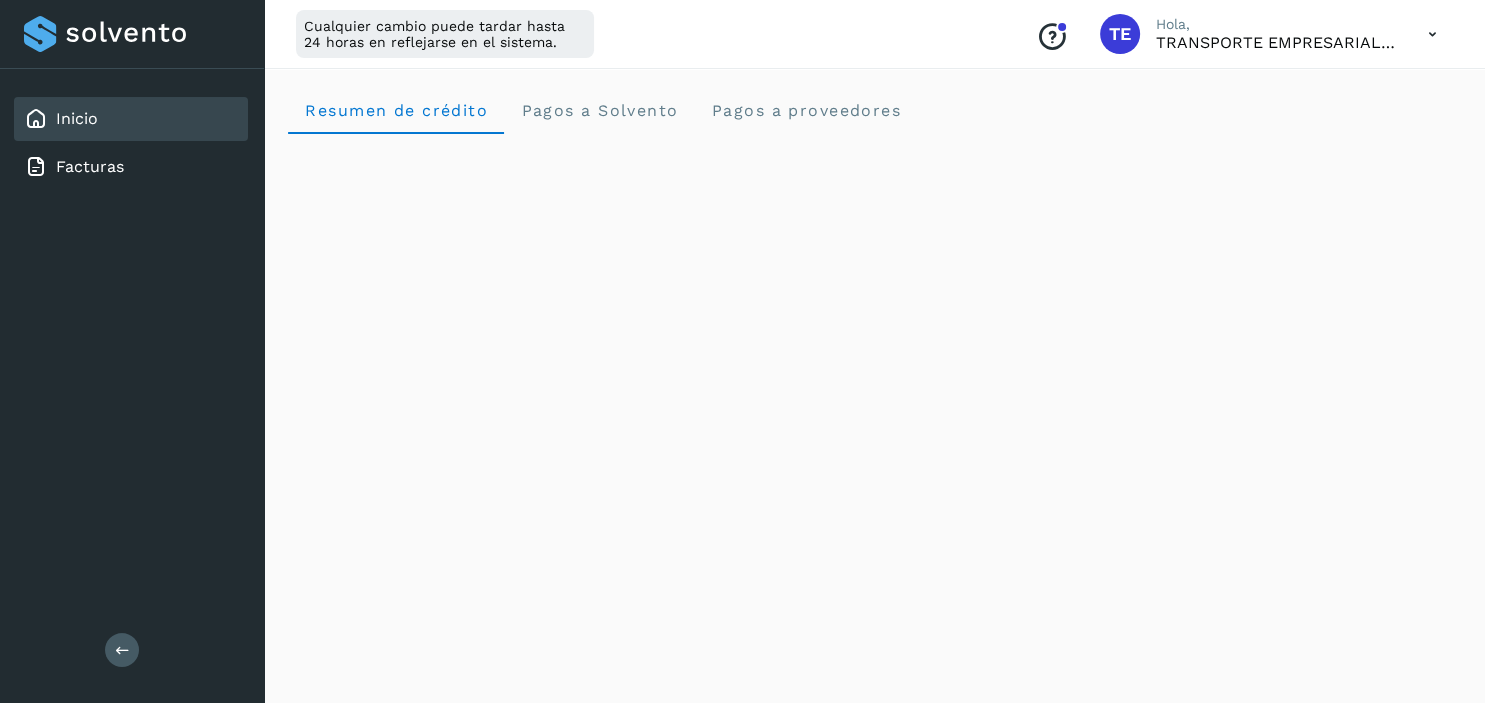 click at bounding box center [1432, 34] 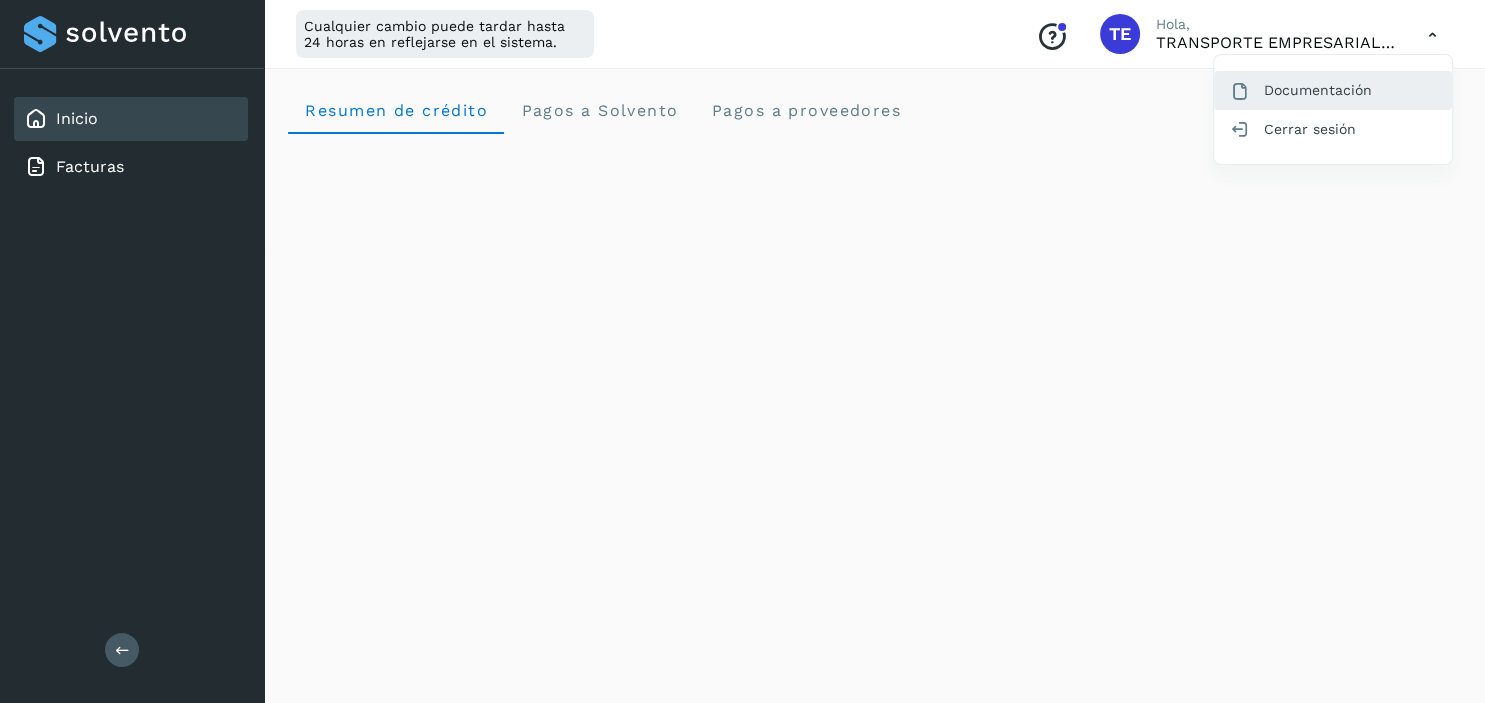 click on "Documentación" 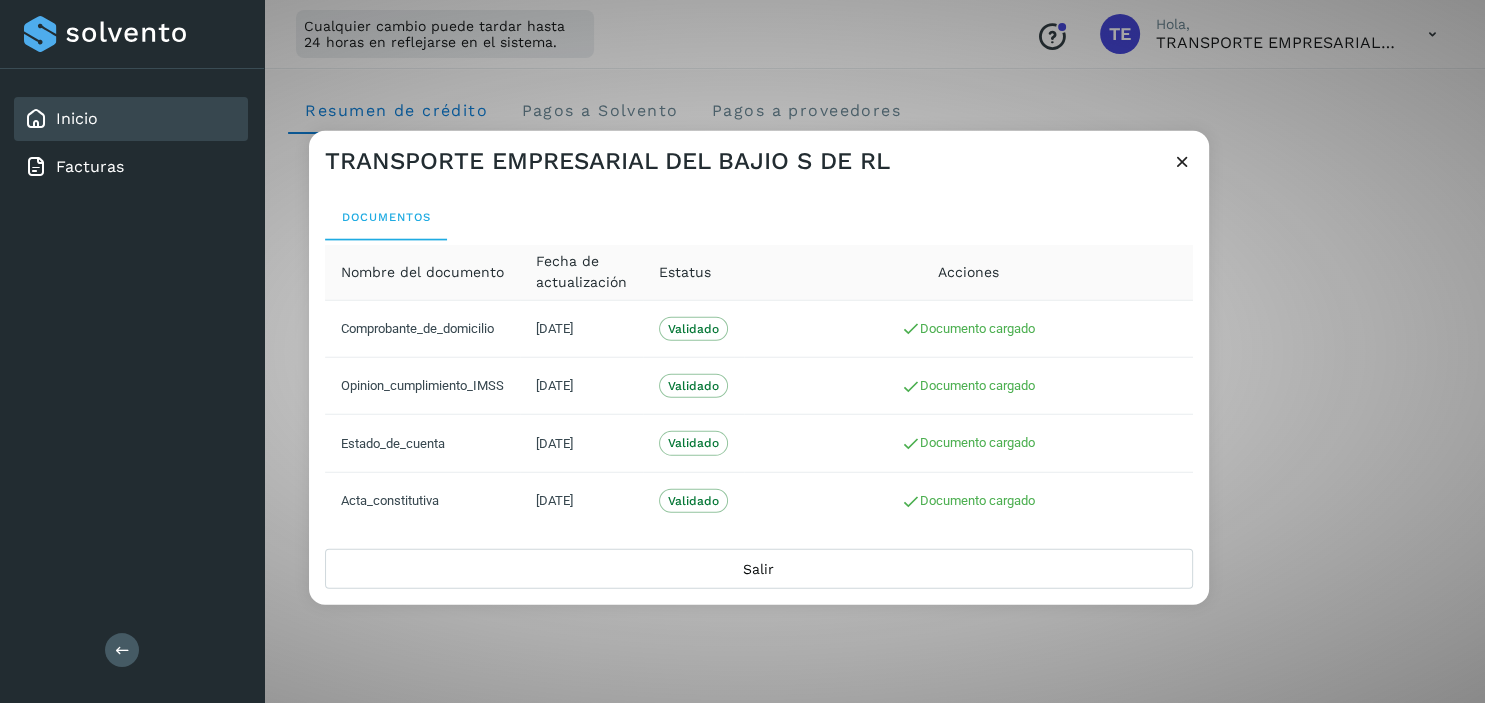 click at bounding box center [1182, 160] 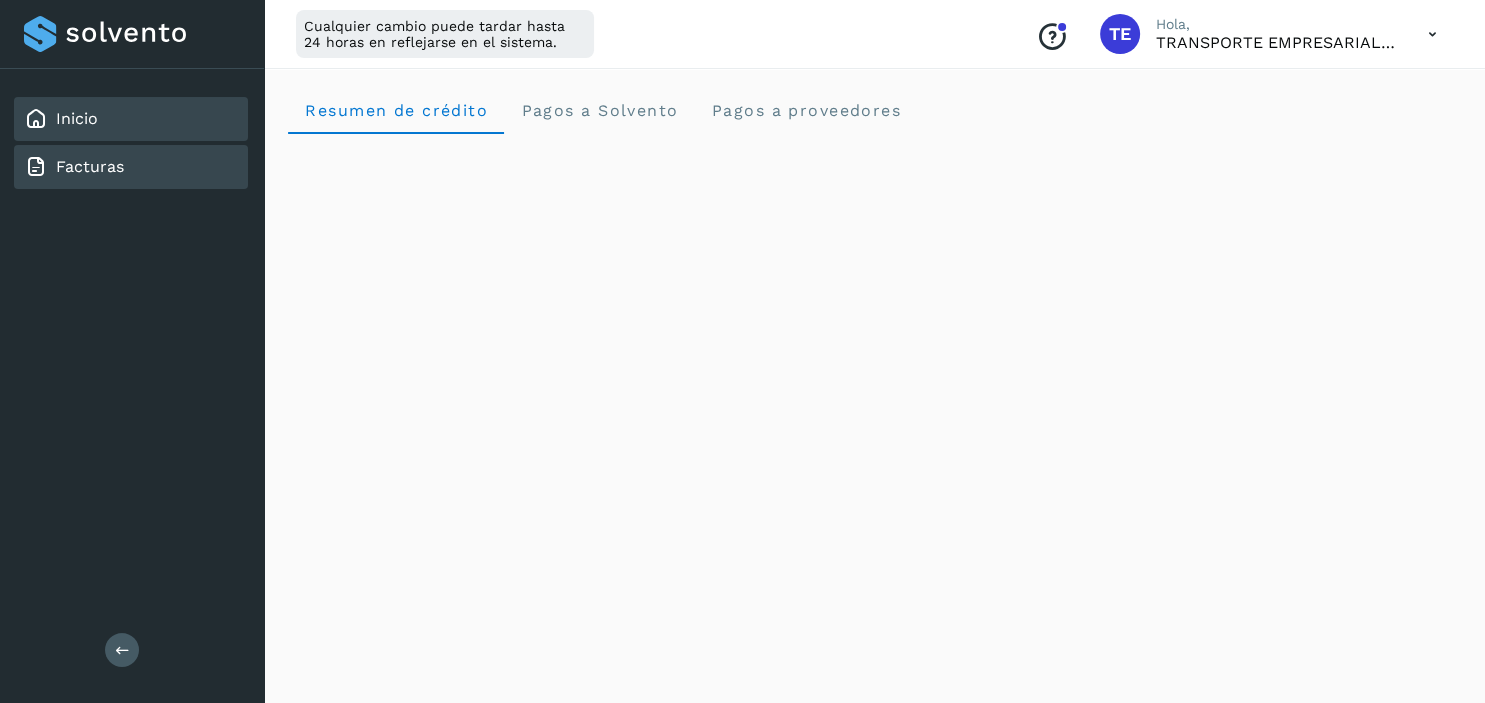 click on "Facturas" at bounding box center (90, 166) 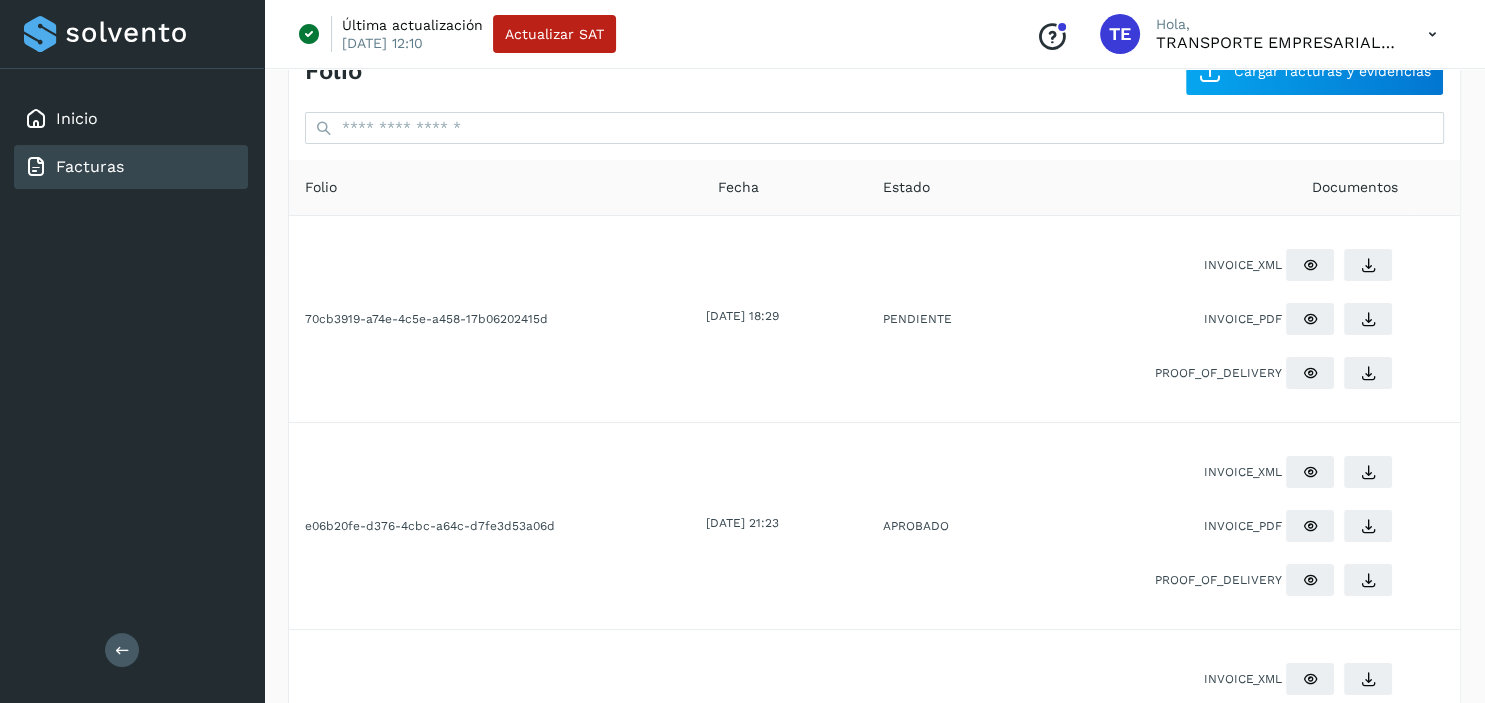 scroll, scrollTop: 0, scrollLeft: 0, axis: both 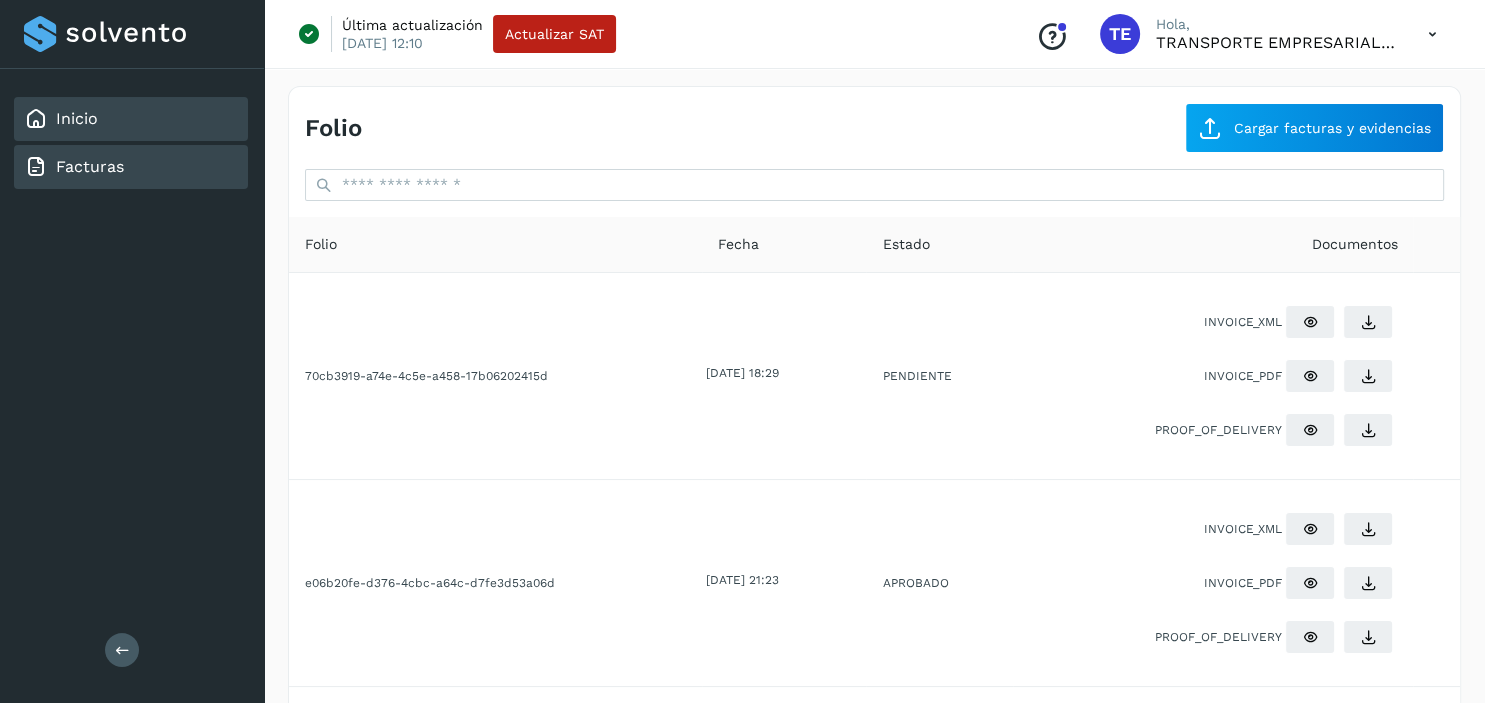 click on "Inicio" at bounding box center [77, 118] 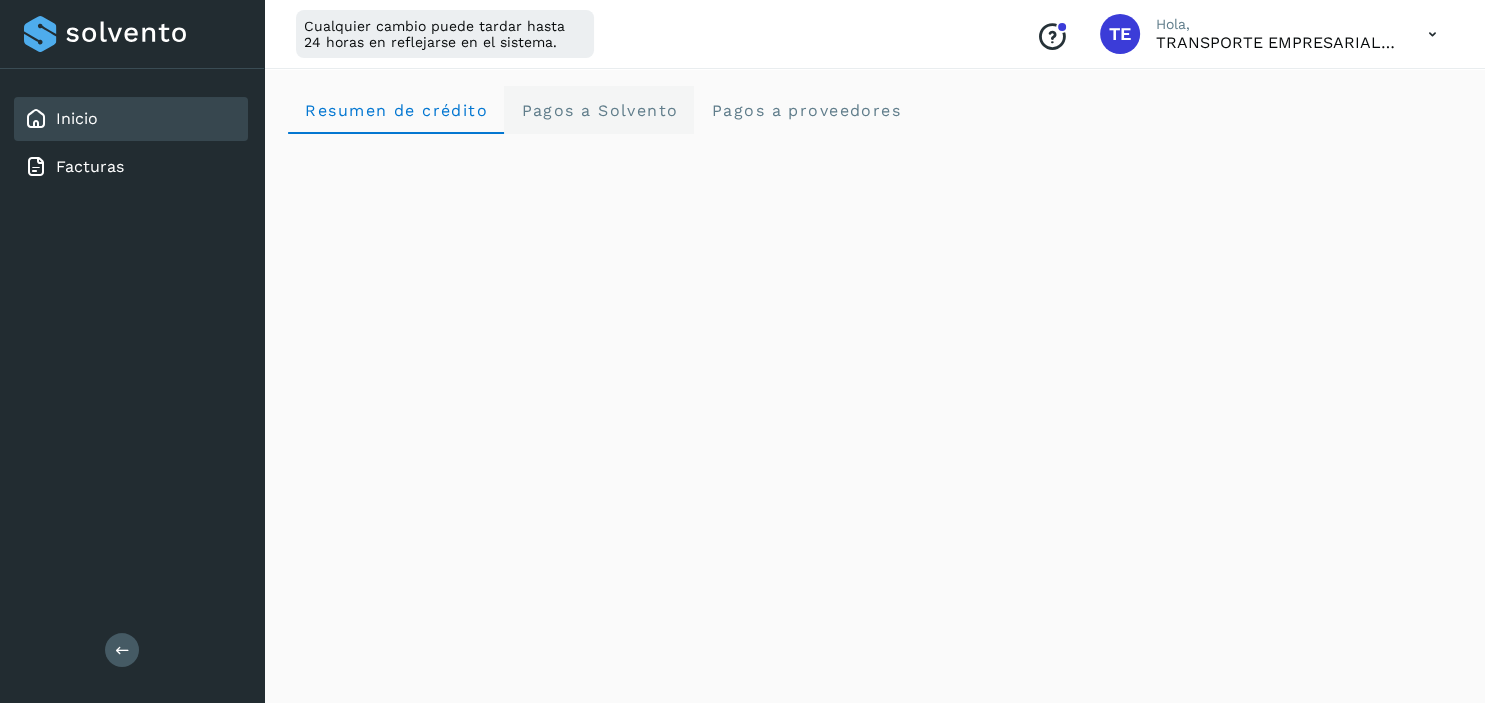 click on "Pagos a Solvento" 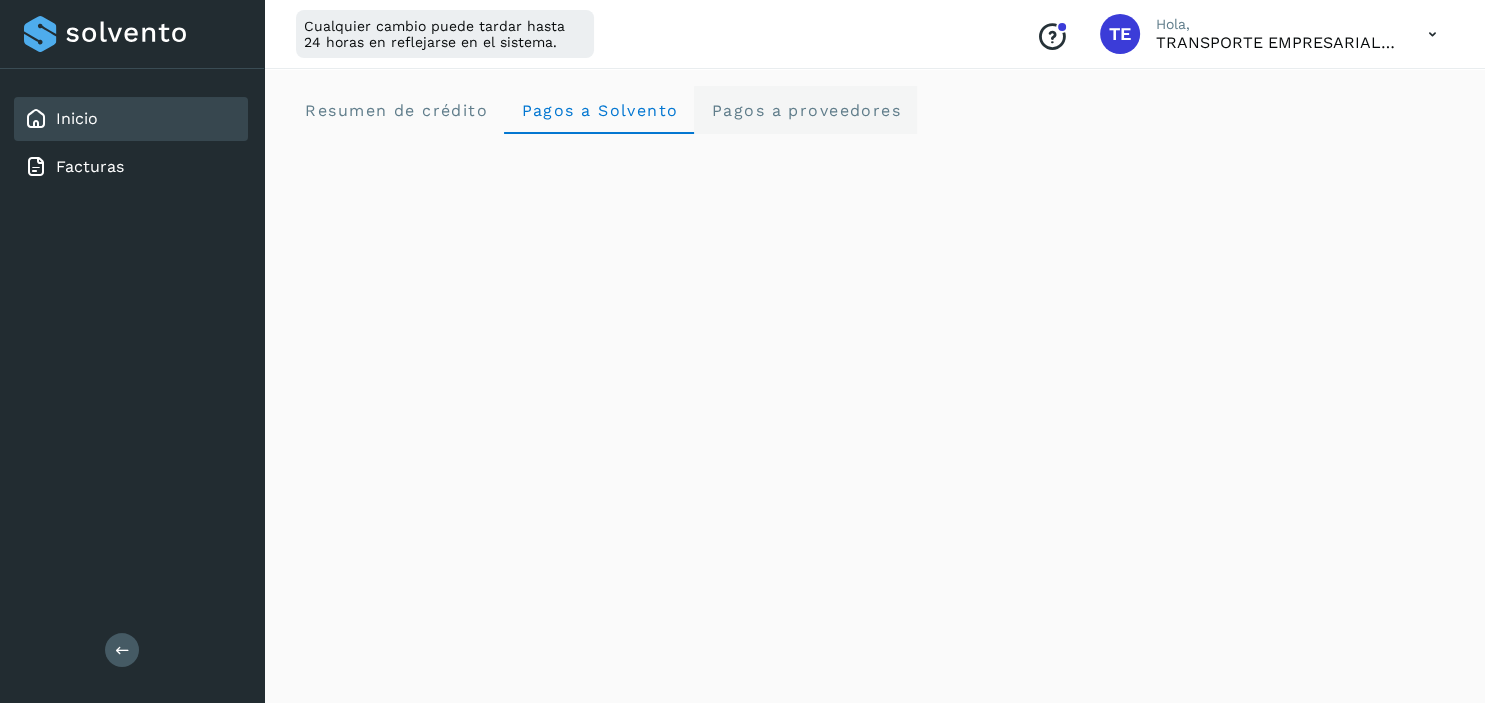 click on "Pagos a proveedores" 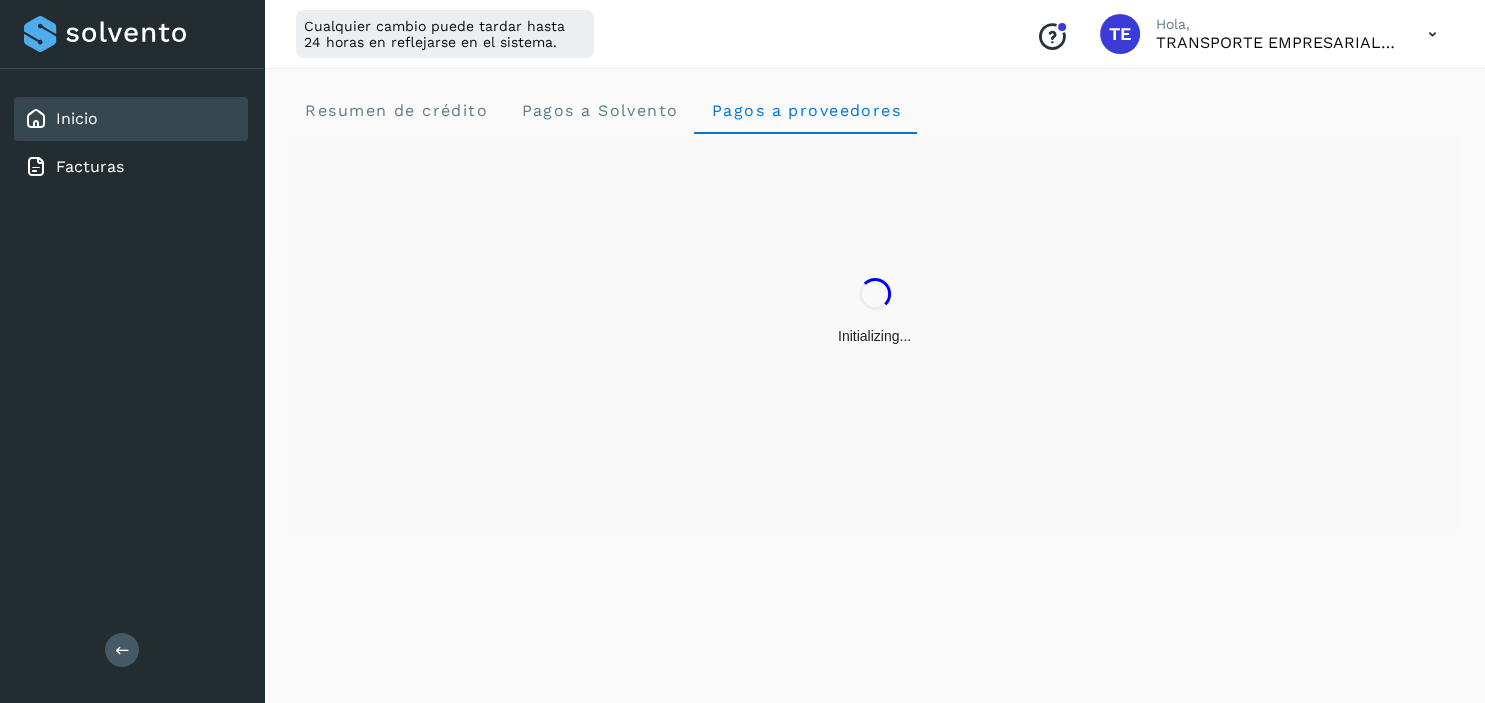 click at bounding box center [1432, 34] 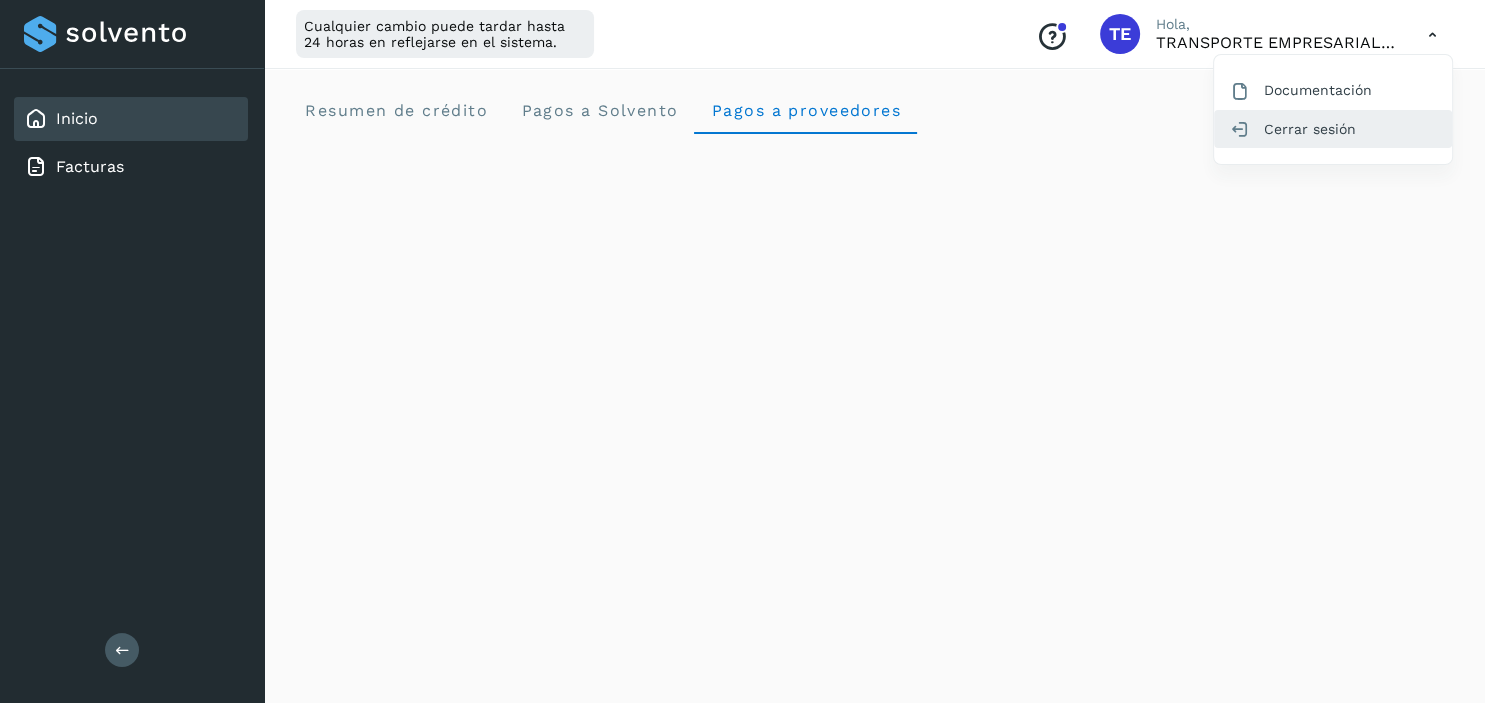 click on "Cerrar sesión" 